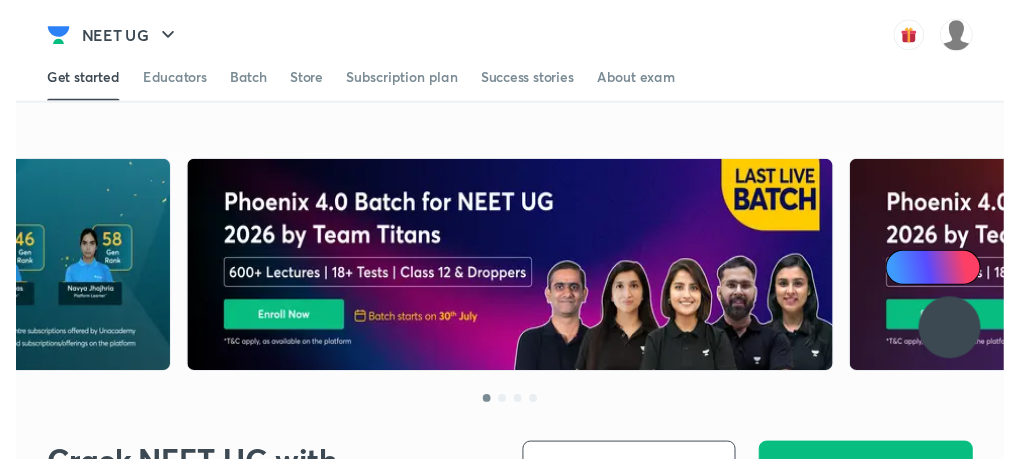 scroll, scrollTop: 0, scrollLeft: 0, axis: both 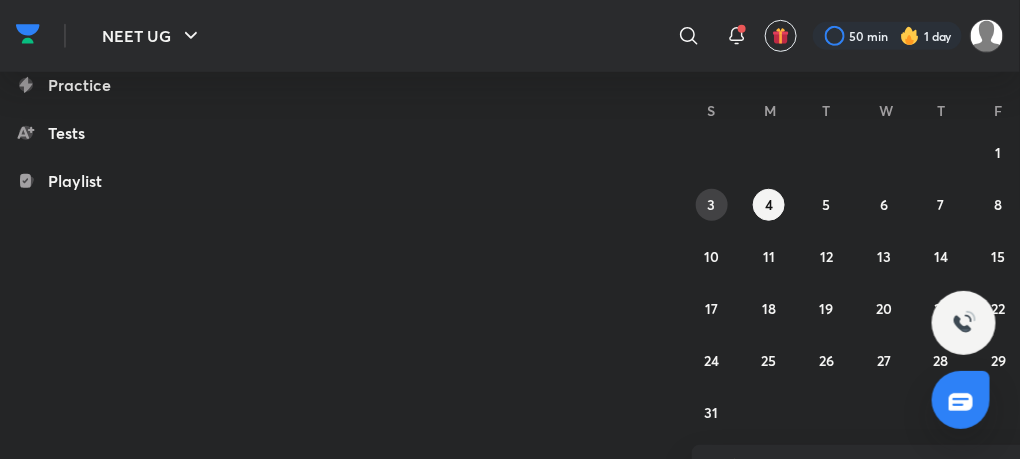 click on "3" at bounding box center [712, 204] 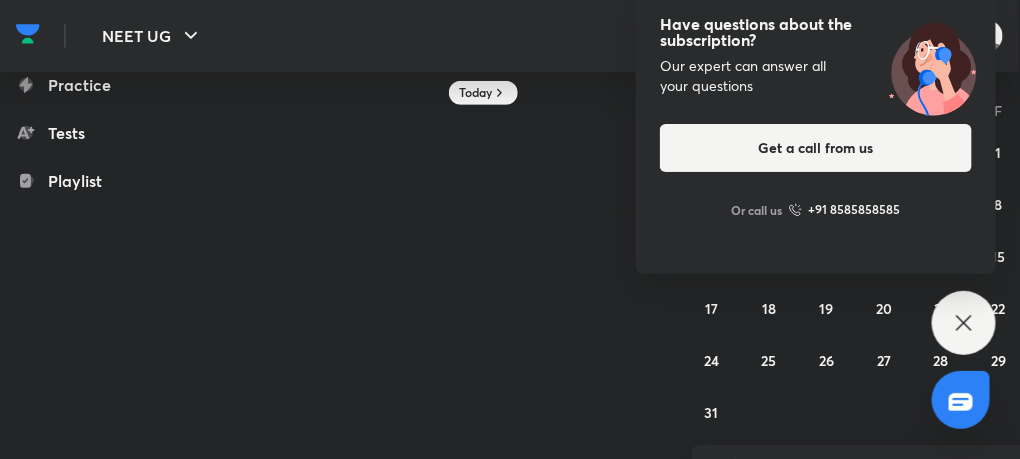 scroll, scrollTop: 121, scrollLeft: 0, axis: vertical 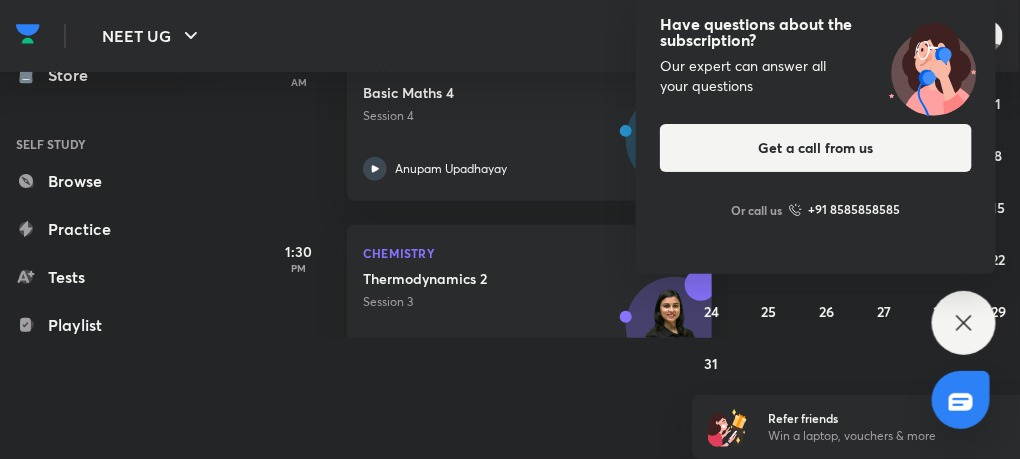 click 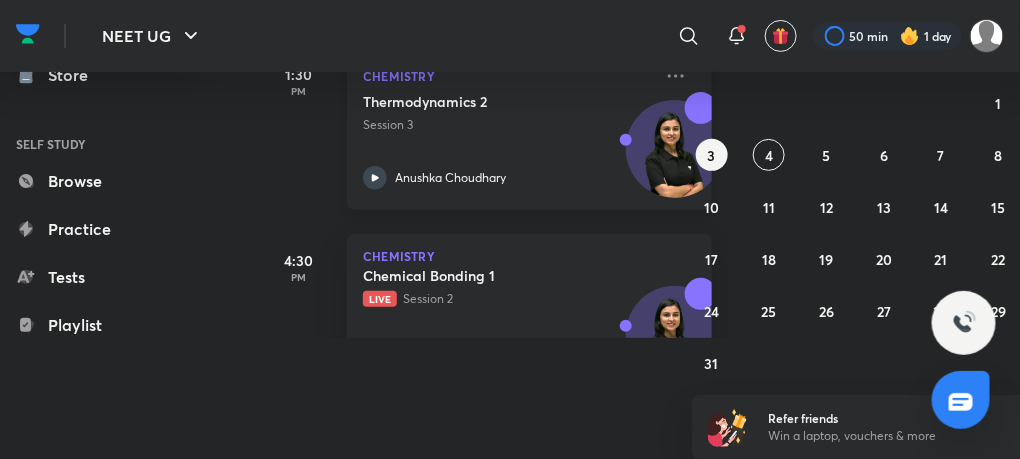 scroll, scrollTop: 183, scrollLeft: 0, axis: vertical 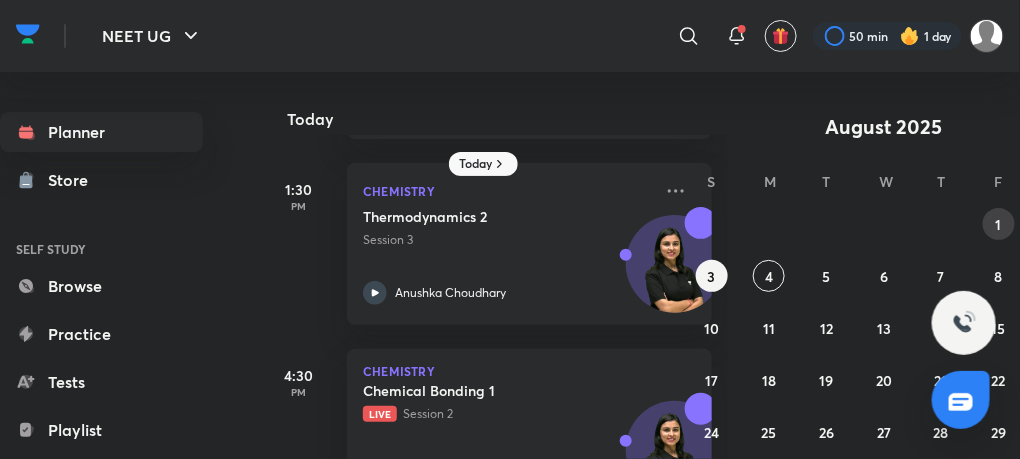 click on "1" at bounding box center [999, 224] 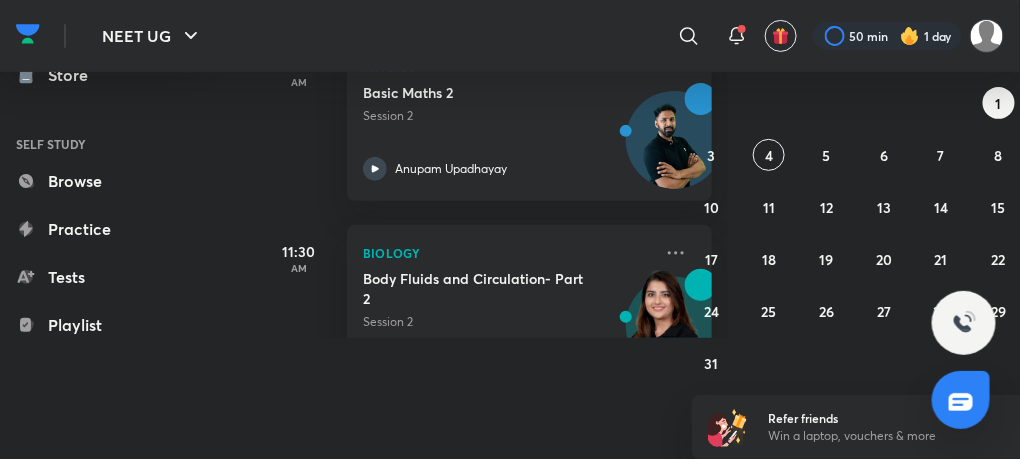 scroll, scrollTop: 0, scrollLeft: 0, axis: both 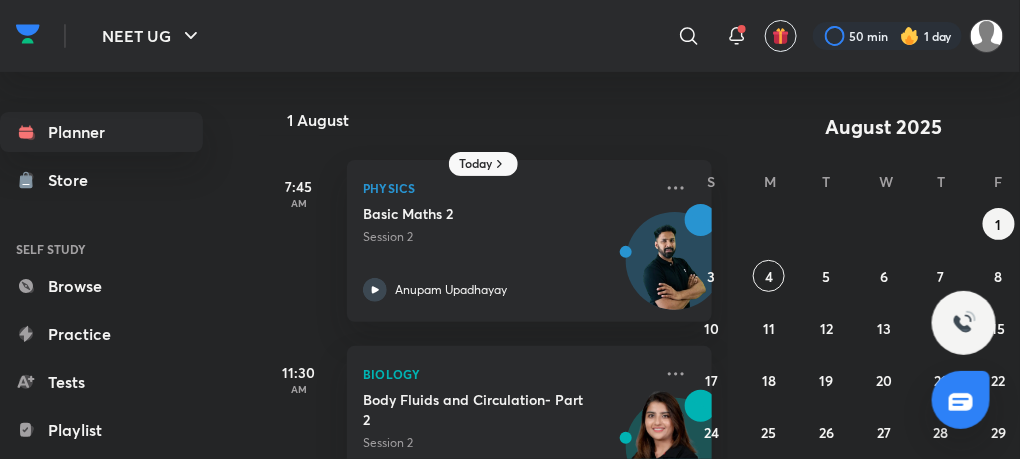 click on "1 August" at bounding box center [495, 104] 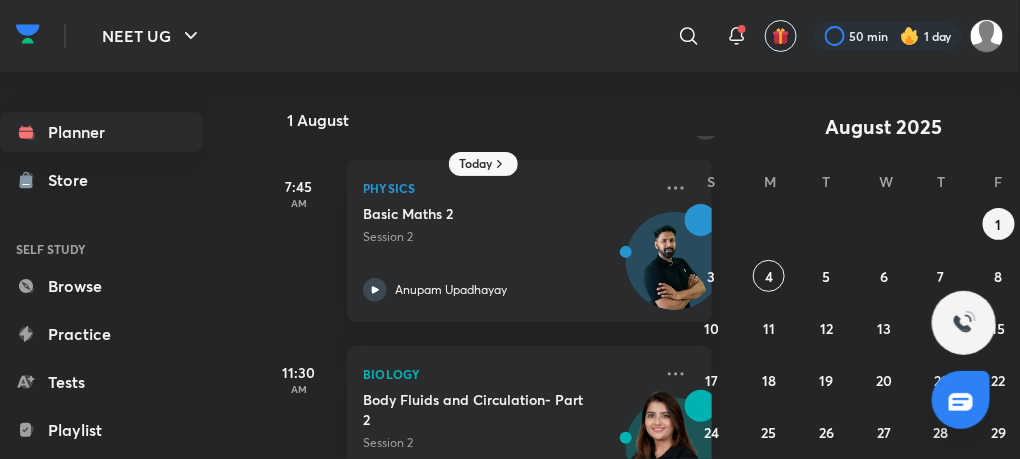 click 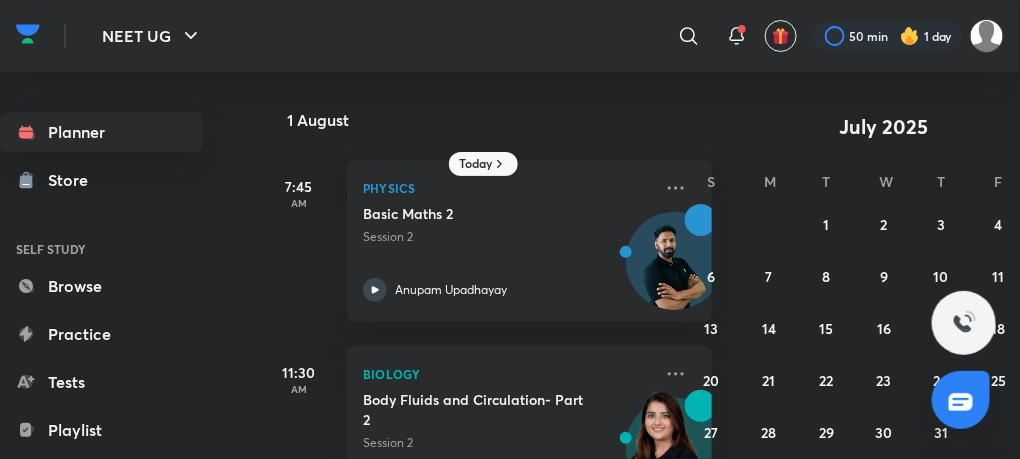 scroll, scrollTop: 69, scrollLeft: 0, axis: vertical 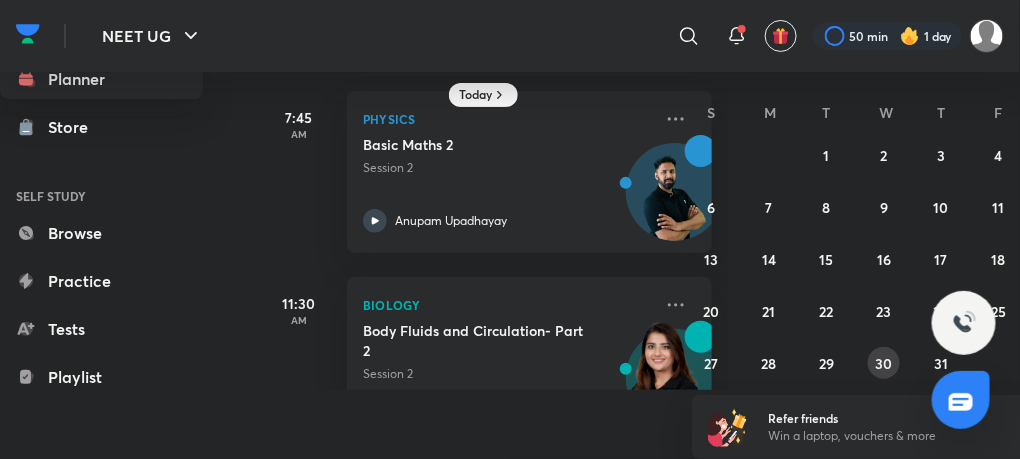 click on "30" at bounding box center [883, 363] 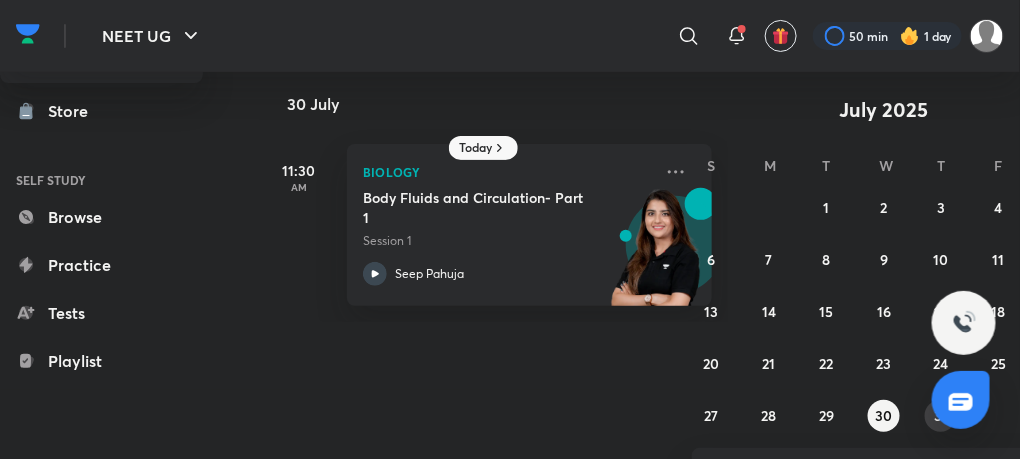 click on "31" at bounding box center (941, 415) 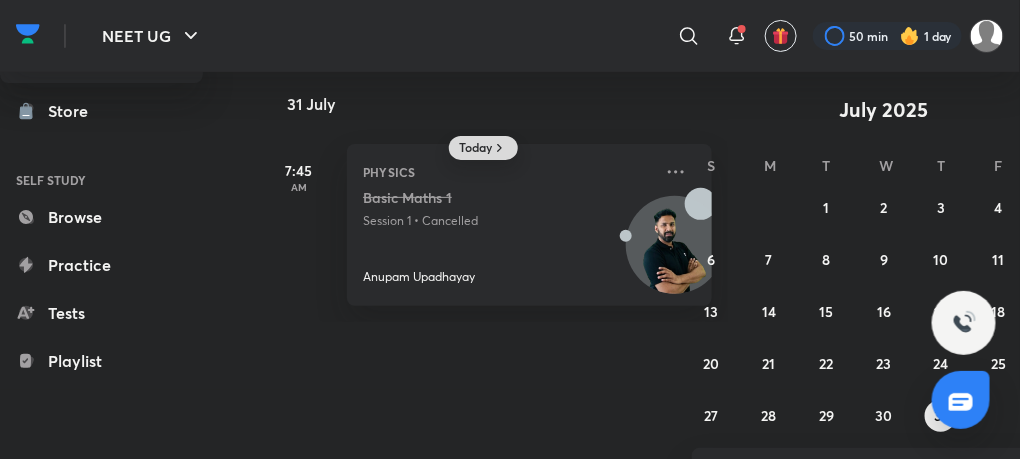 click on "Today" at bounding box center [475, 148] 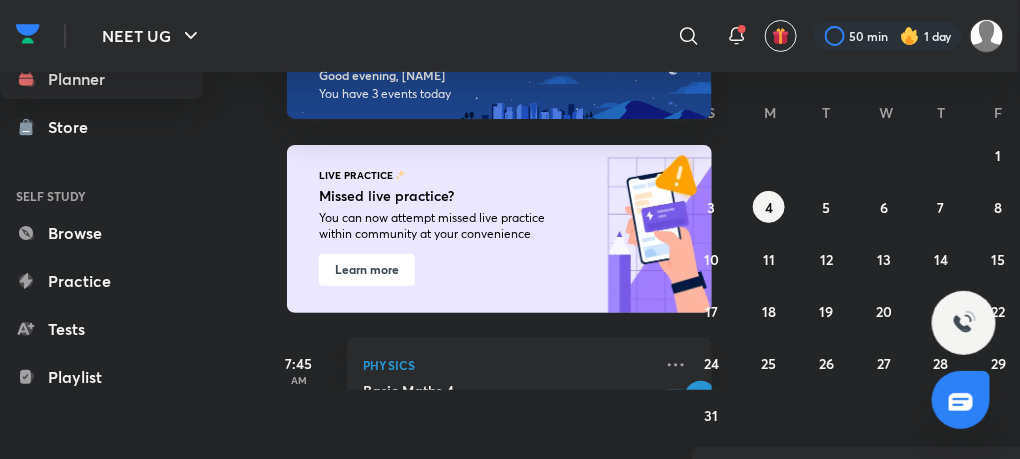 scroll, scrollTop: 40, scrollLeft: 0, axis: vertical 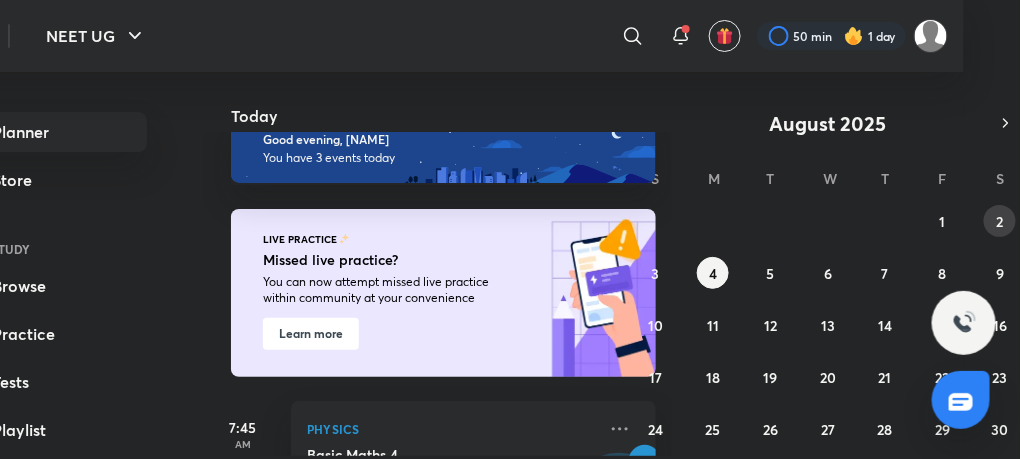click on "2" at bounding box center [1000, 221] 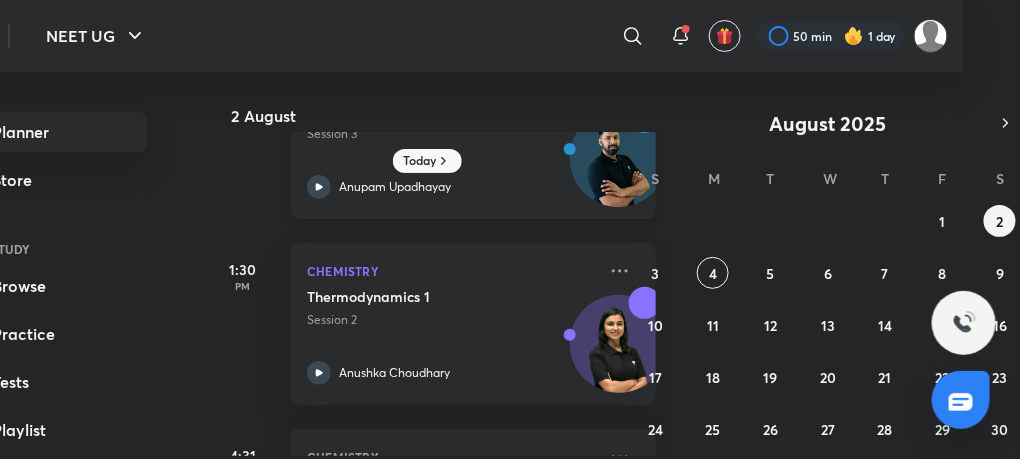 scroll, scrollTop: 91, scrollLeft: 0, axis: vertical 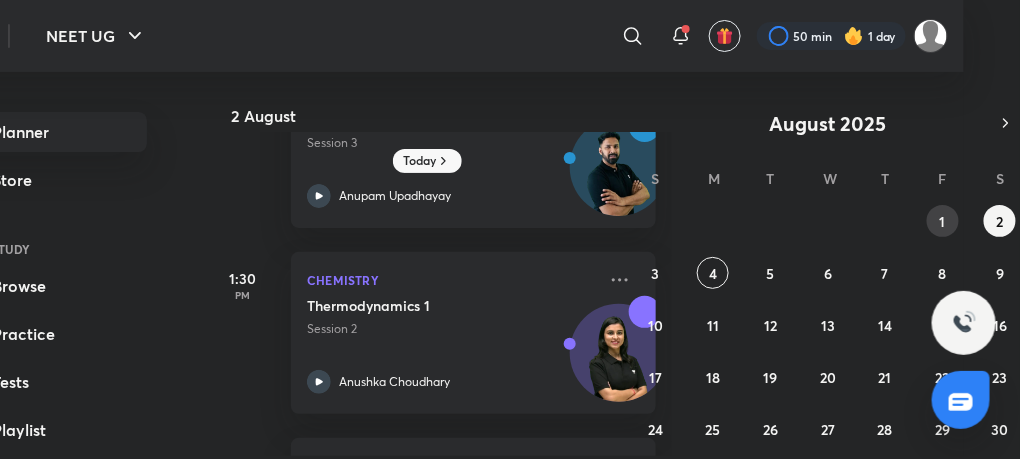 click on "1" at bounding box center [943, 221] 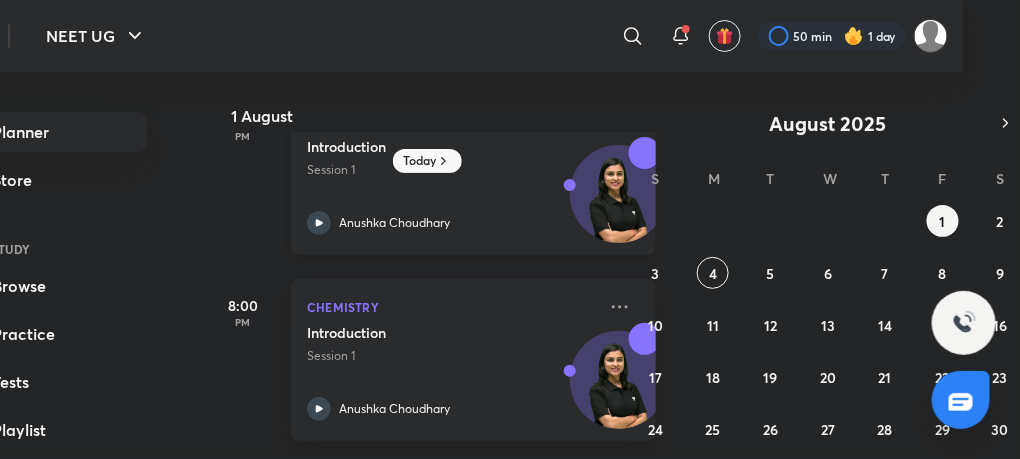 scroll, scrollTop: 383, scrollLeft: 0, axis: vertical 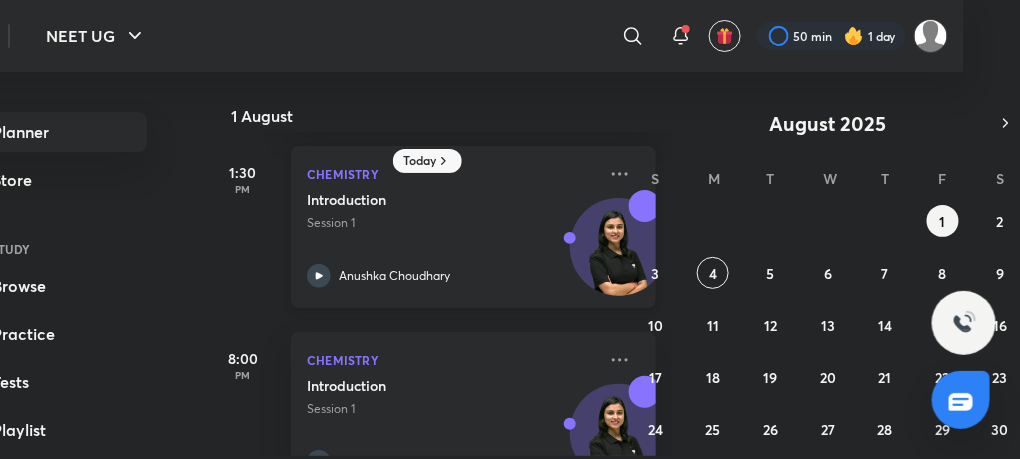 click on "Session 1" at bounding box center (451, 223) 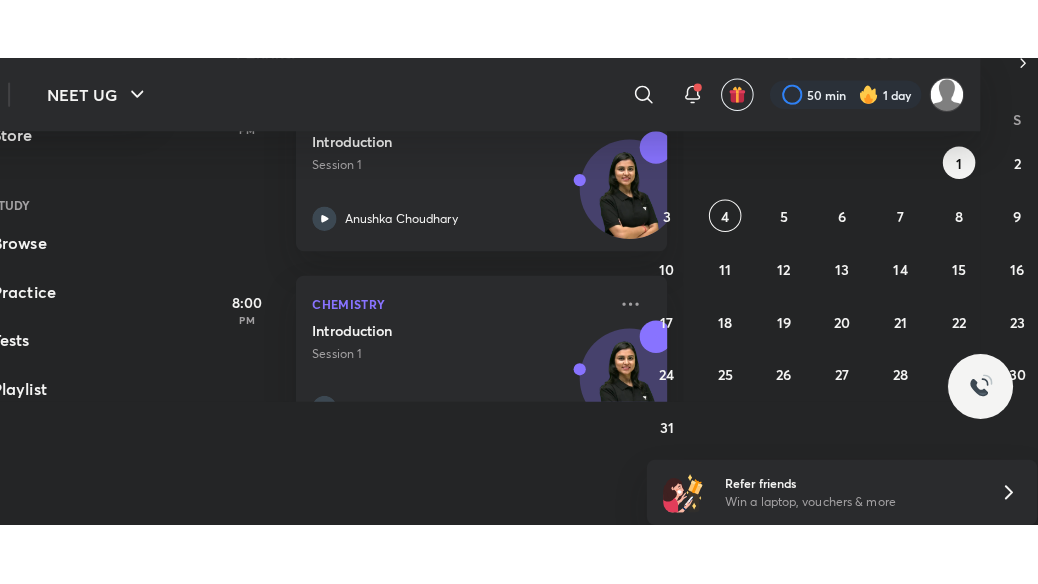 scroll, scrollTop: 15, scrollLeft: 0, axis: vertical 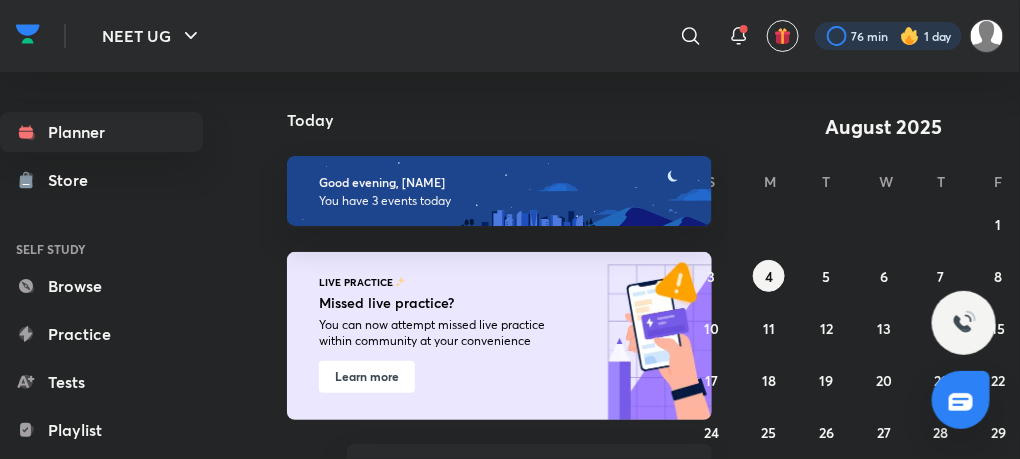 click at bounding box center (888, 36) 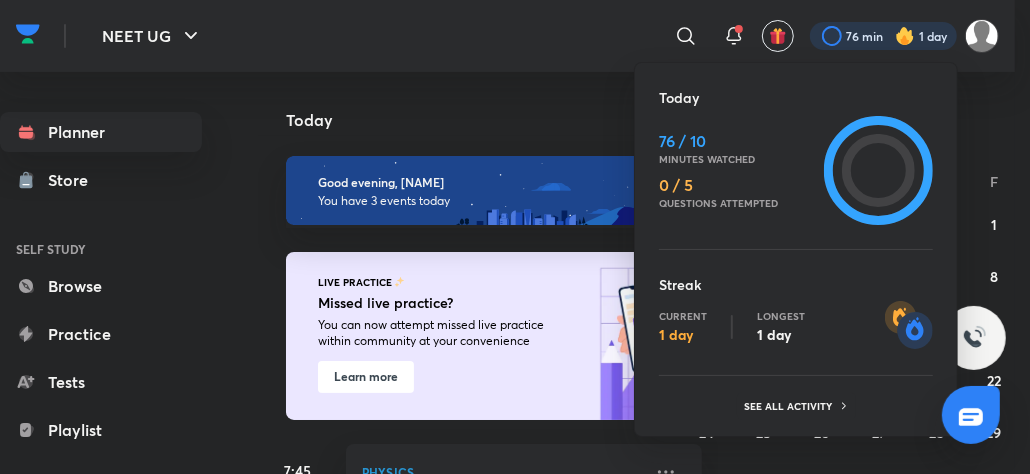 click at bounding box center [515, 237] 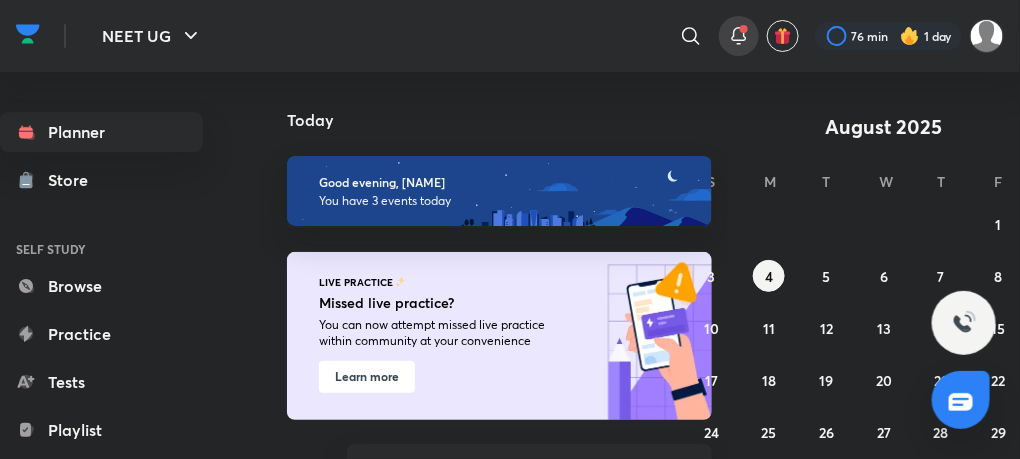 click at bounding box center (744, 29) 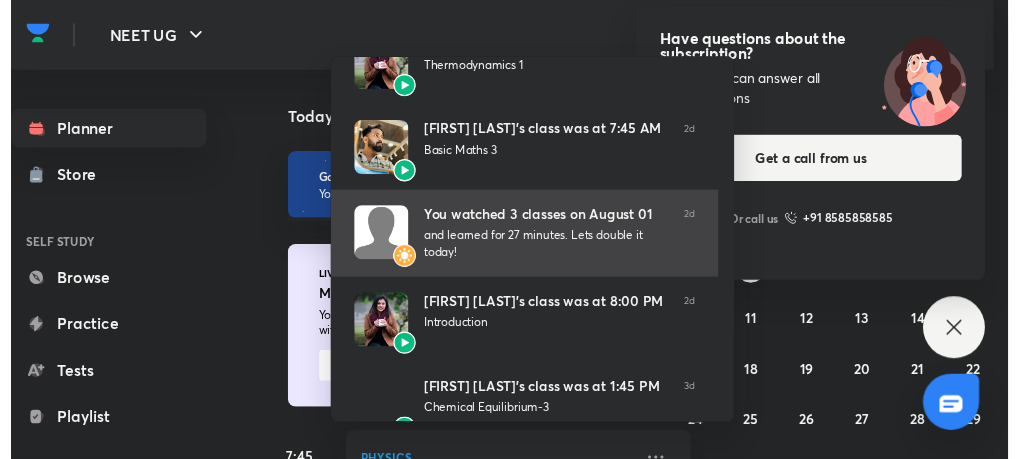 scroll, scrollTop: 563, scrollLeft: 0, axis: vertical 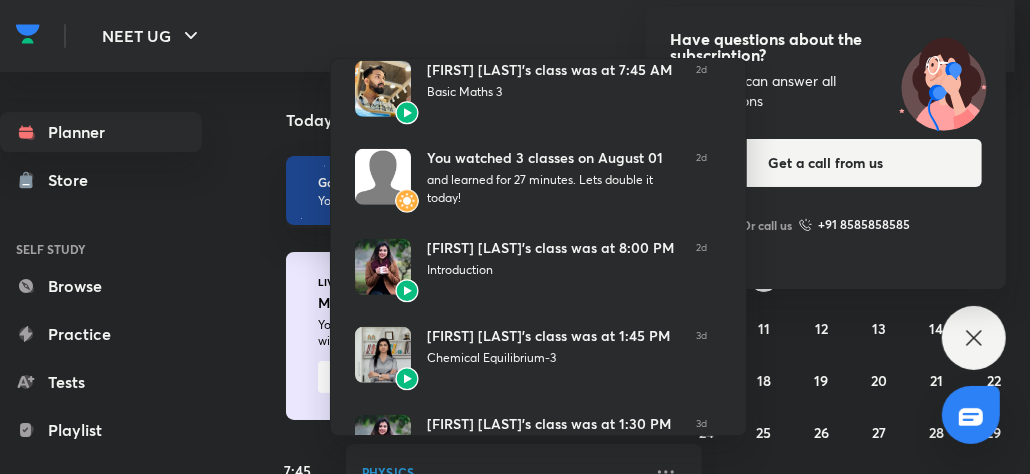 click at bounding box center (515, 237) 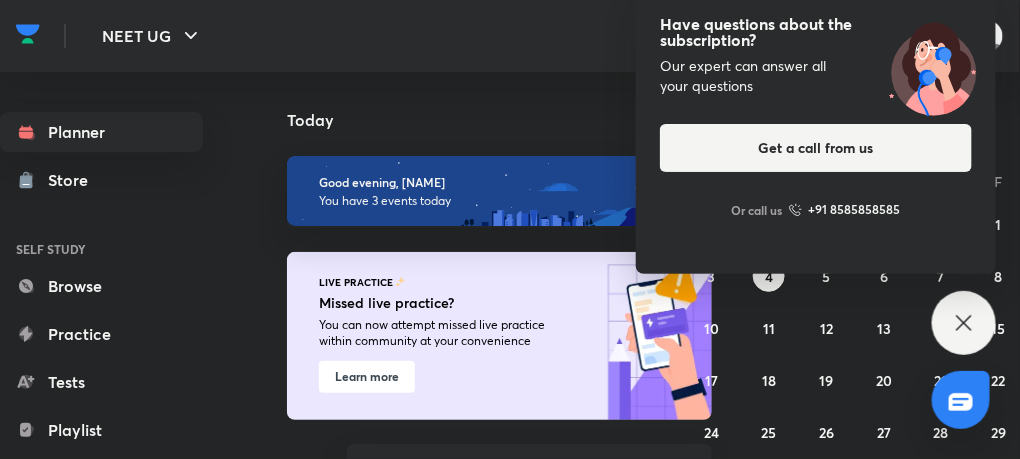 click on "​" at bounding box center [527, 36] 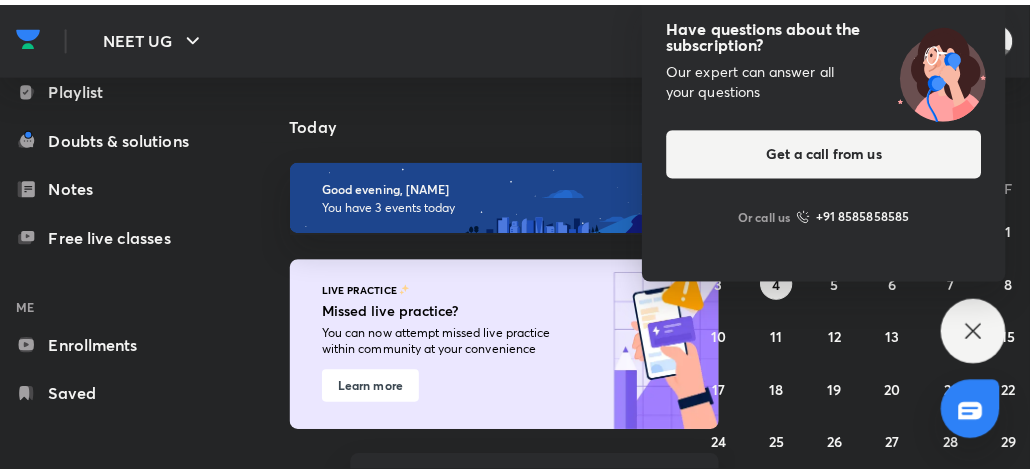 scroll, scrollTop: 354, scrollLeft: 0, axis: vertical 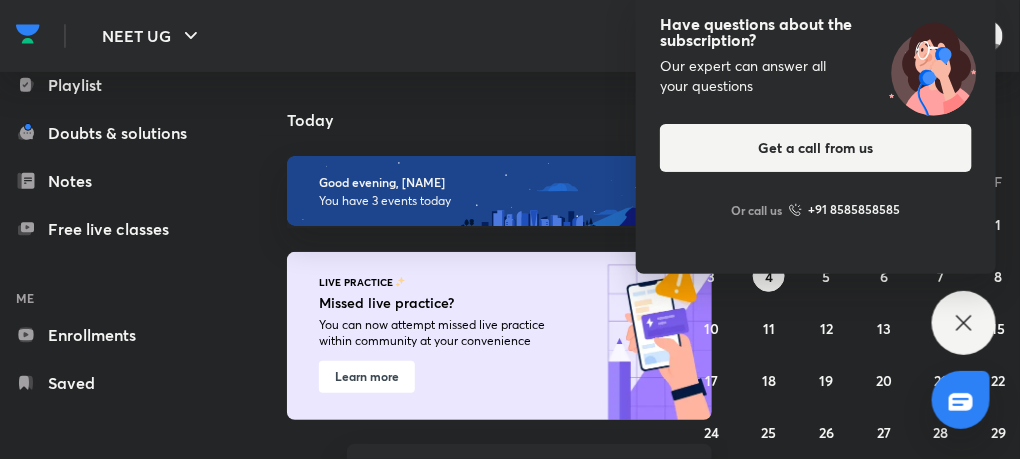 click on "​" at bounding box center (527, 36) 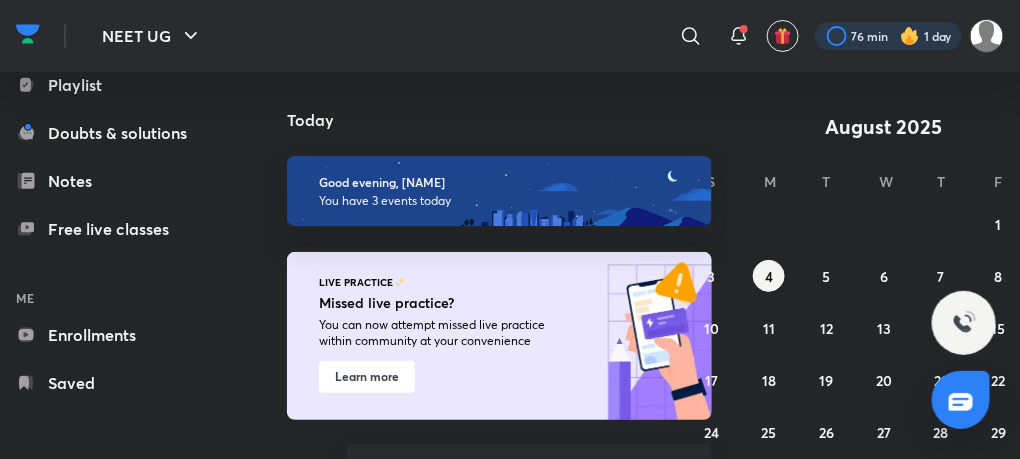 click at bounding box center (888, 36) 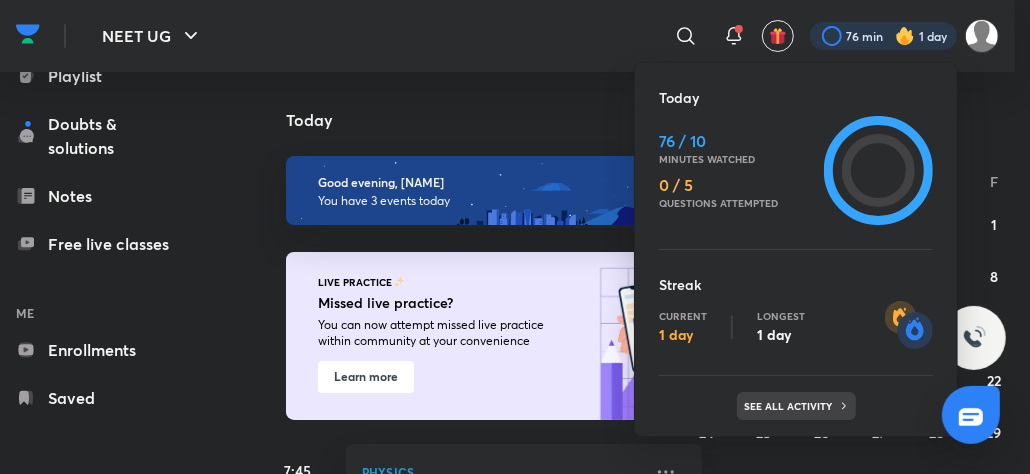 click on "See all activity" at bounding box center [791, 406] 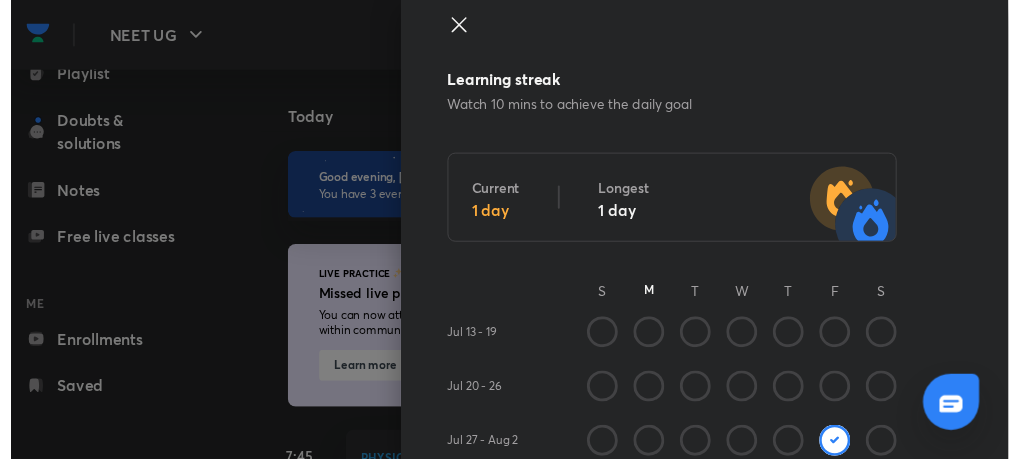 scroll, scrollTop: 0, scrollLeft: 0, axis: both 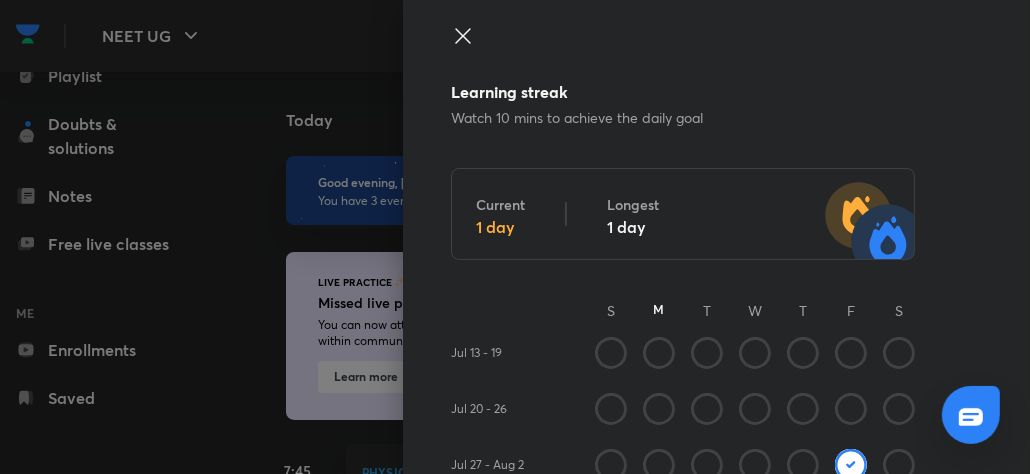 click 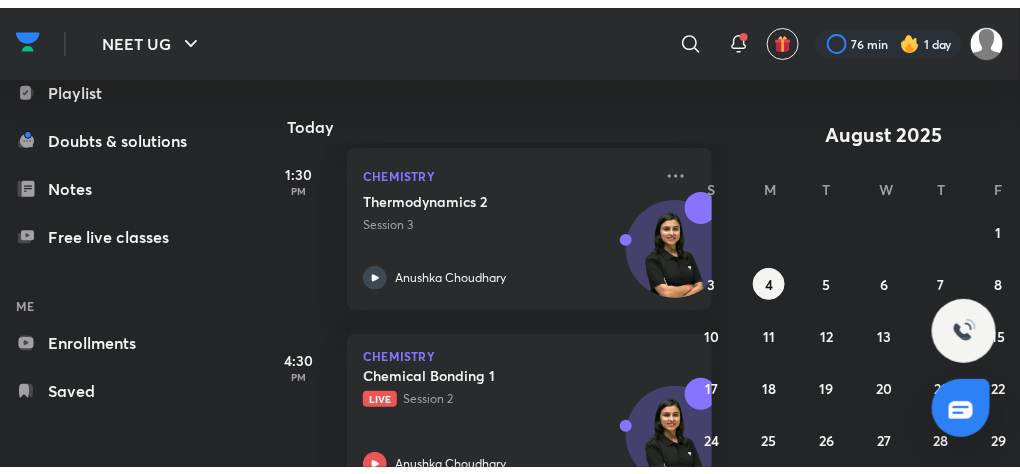scroll, scrollTop: 535, scrollLeft: 0, axis: vertical 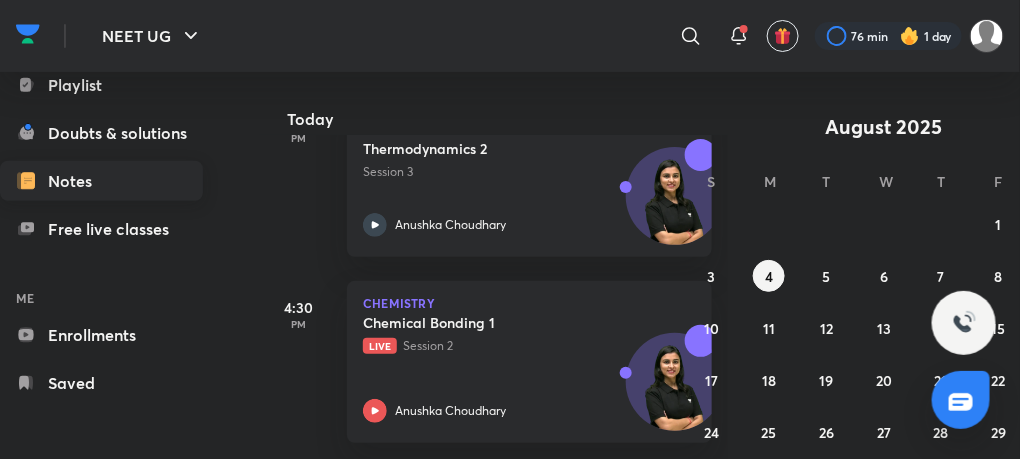 click on "Notes" at bounding box center (101, 181) 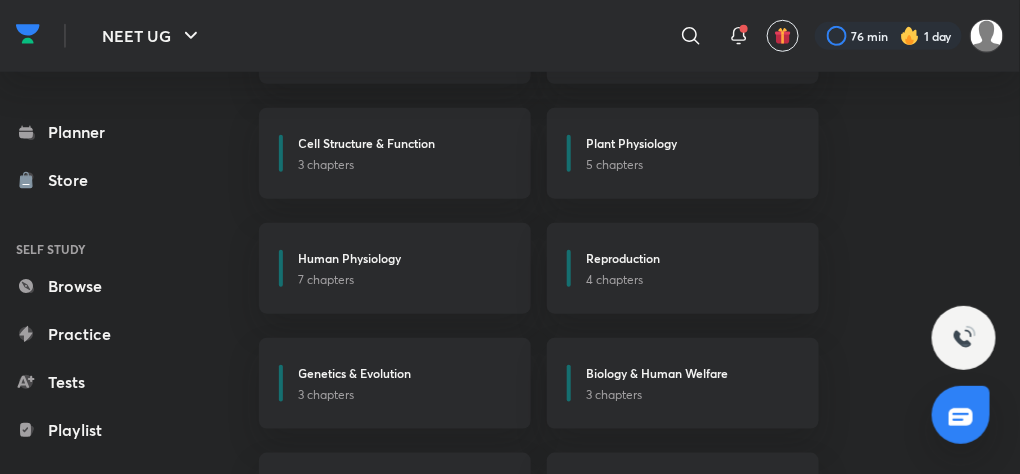 scroll, scrollTop: 351, scrollLeft: 0, axis: vertical 